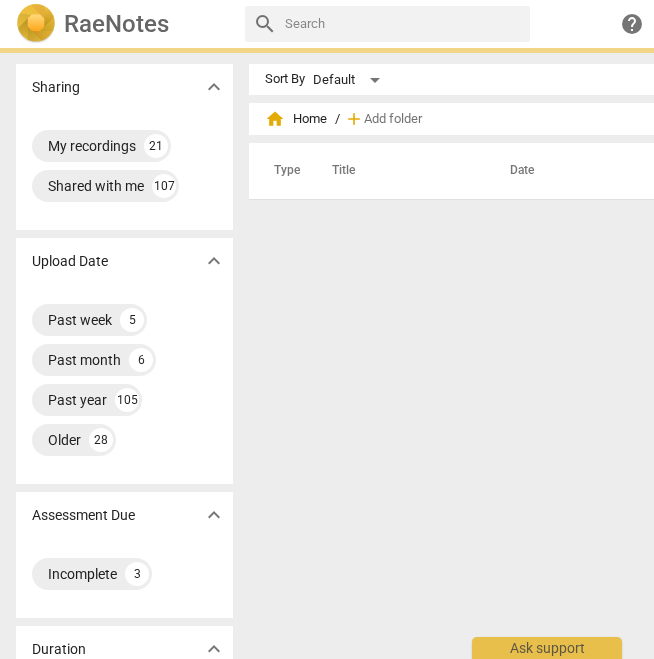 scroll, scrollTop: 0, scrollLeft: 0, axis: both 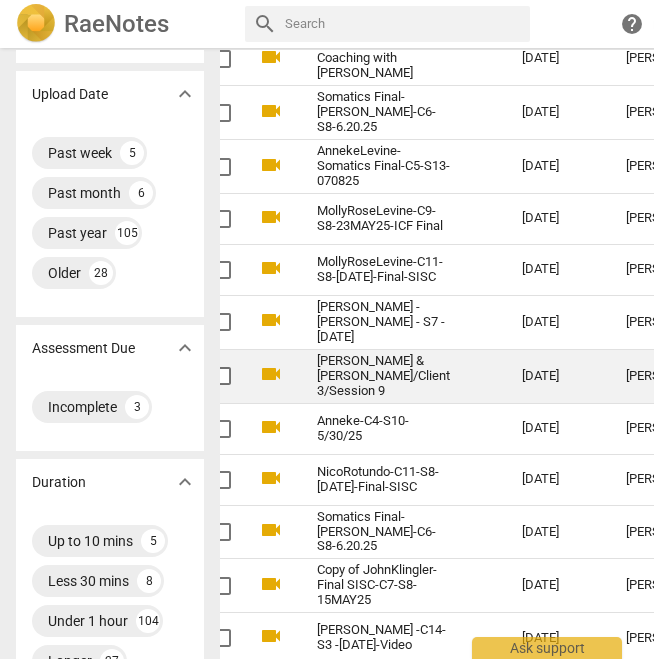 click on "[PERSON_NAME] & [PERSON_NAME]/Client 3/Session 9" at bounding box center (399, 376) 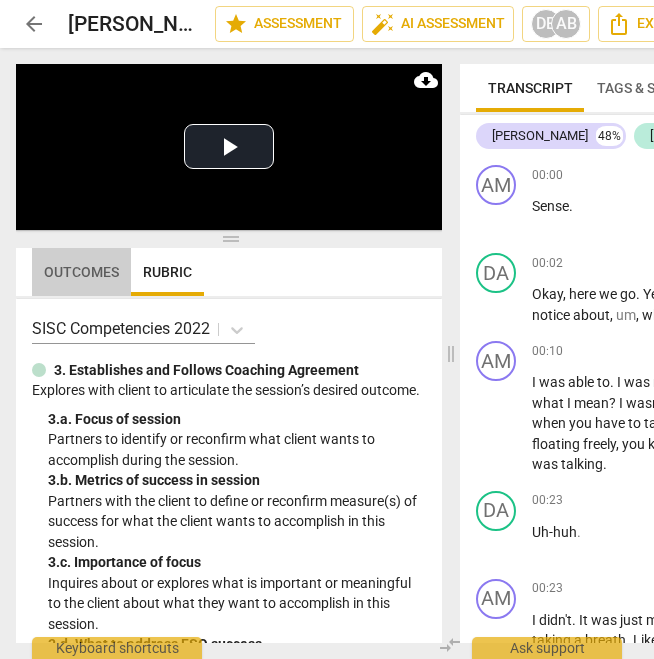 click on "Outcomes" at bounding box center [81, 272] 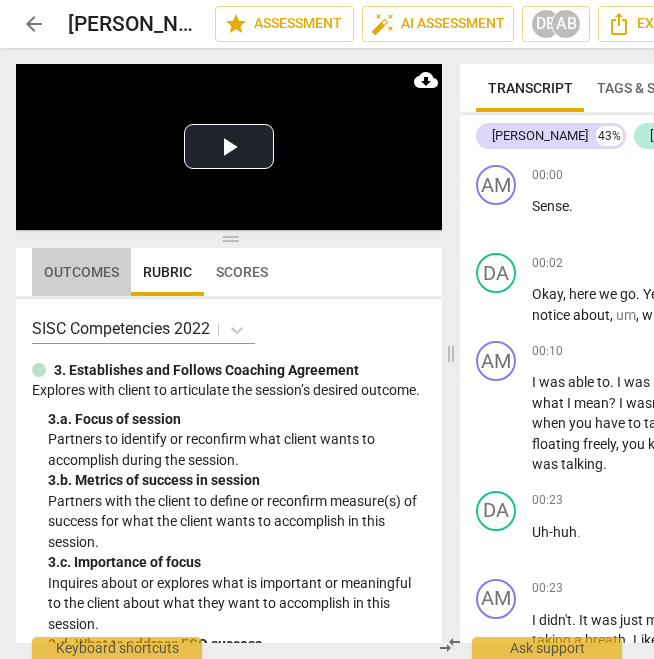 click on "Outcomes" at bounding box center (81, 272) 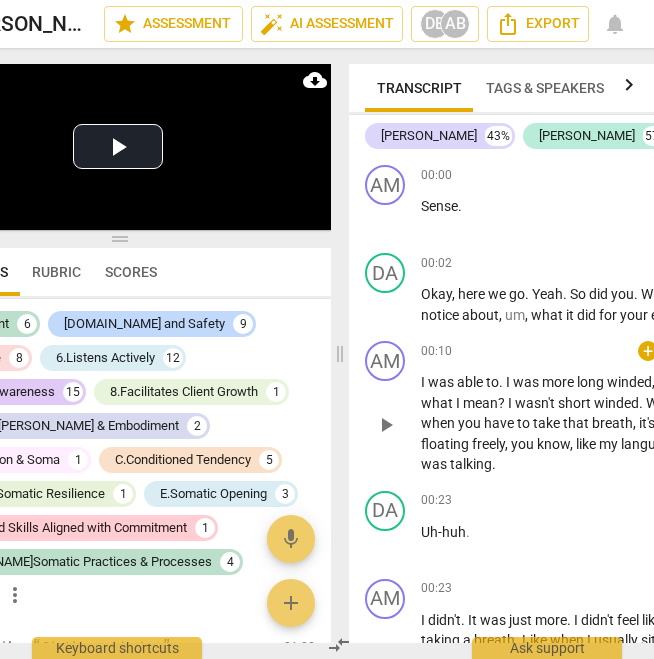 scroll, scrollTop: 0, scrollLeft: 0, axis: both 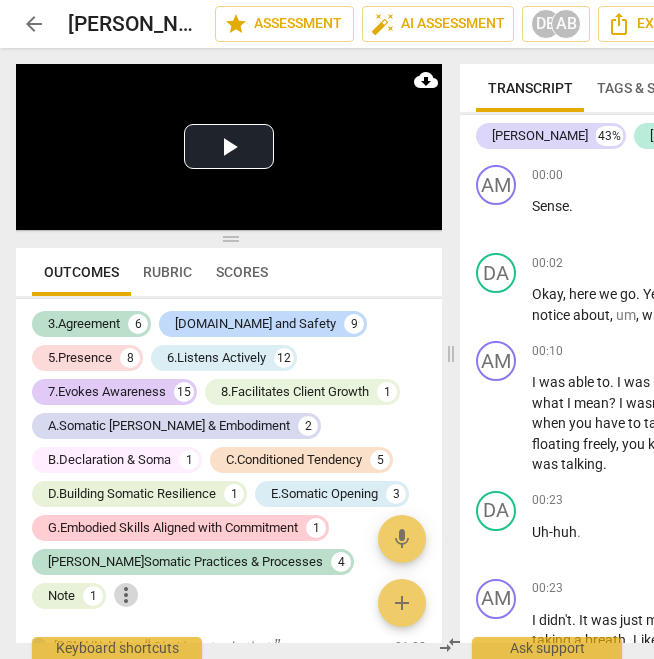 click on "more_vert" at bounding box center (126, 595) 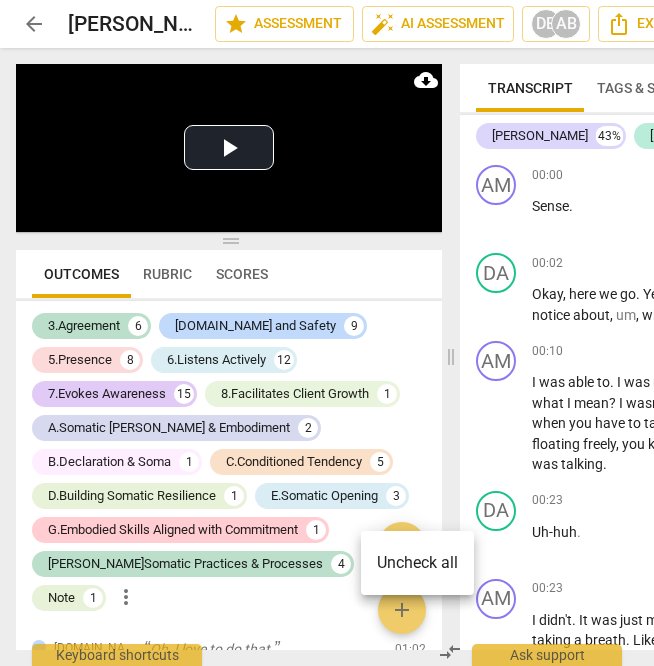 click at bounding box center (327, 333) 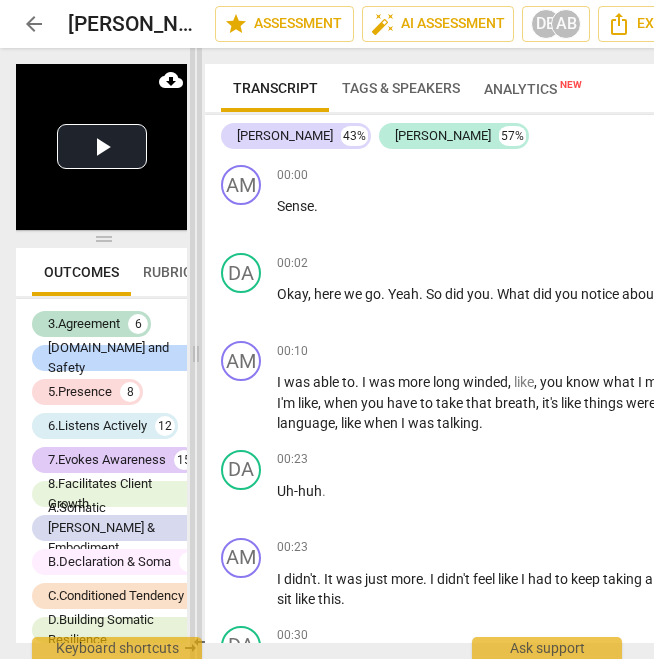 drag, startPoint x: 450, startPoint y: 359, endPoint x: 187, endPoint y: 437, distance: 274.3228 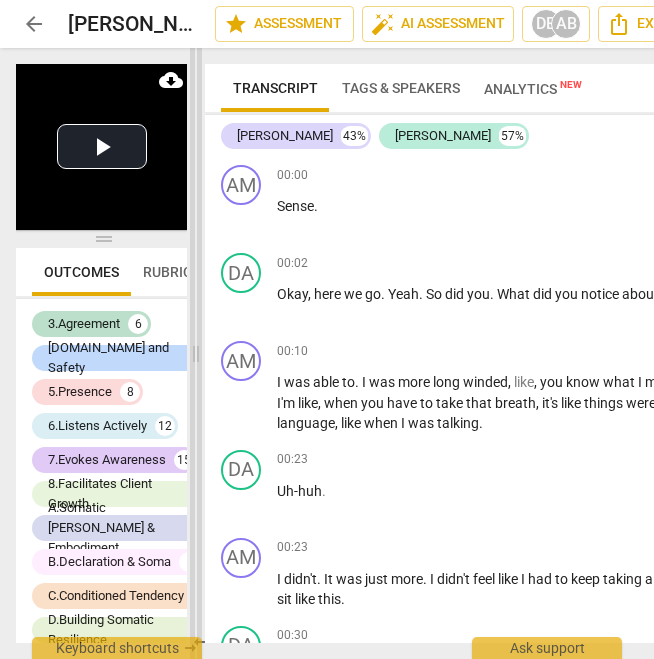 click at bounding box center [196, 353] 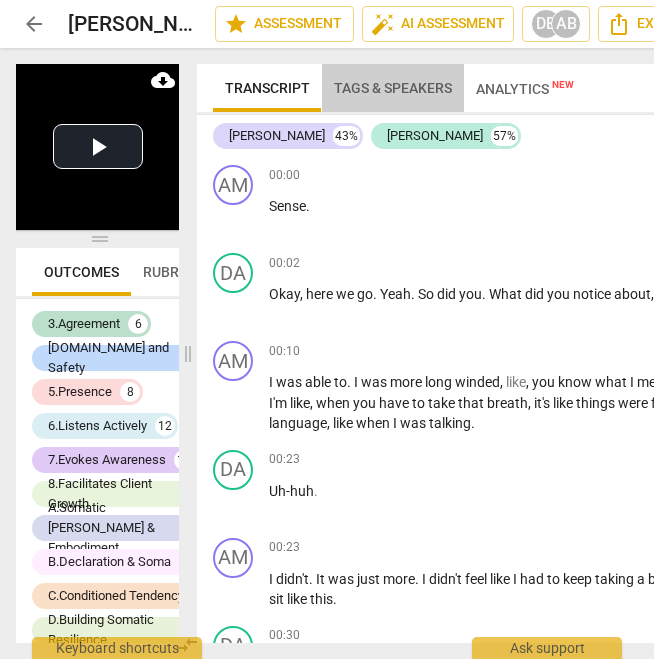 click on "Tags & Speakers" at bounding box center [393, 88] 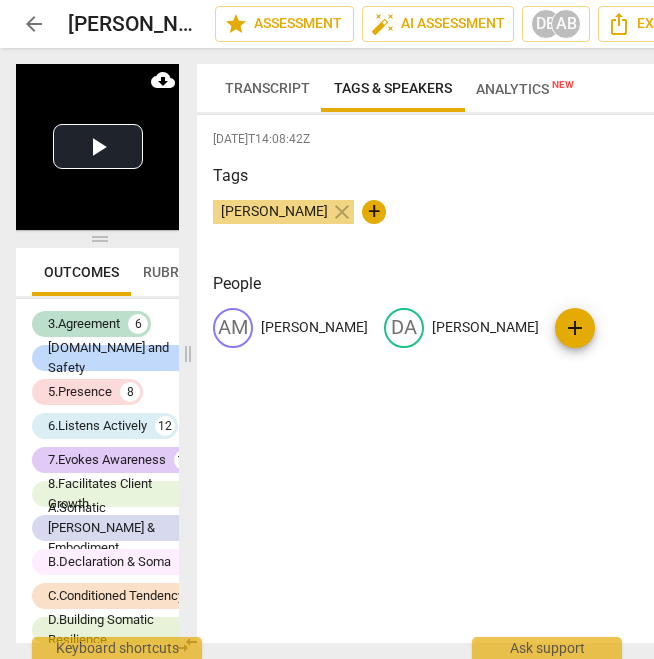 click on "arrow_back" at bounding box center [34, 24] 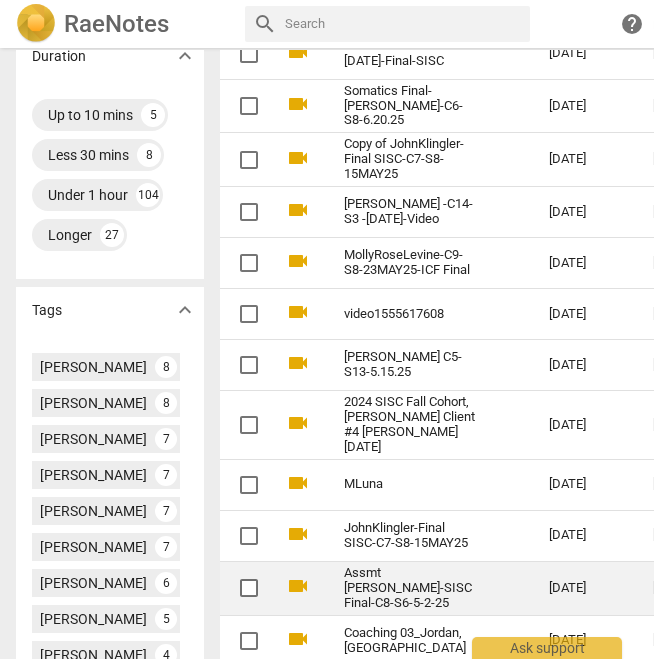 scroll, scrollTop: 273, scrollLeft: 0, axis: vertical 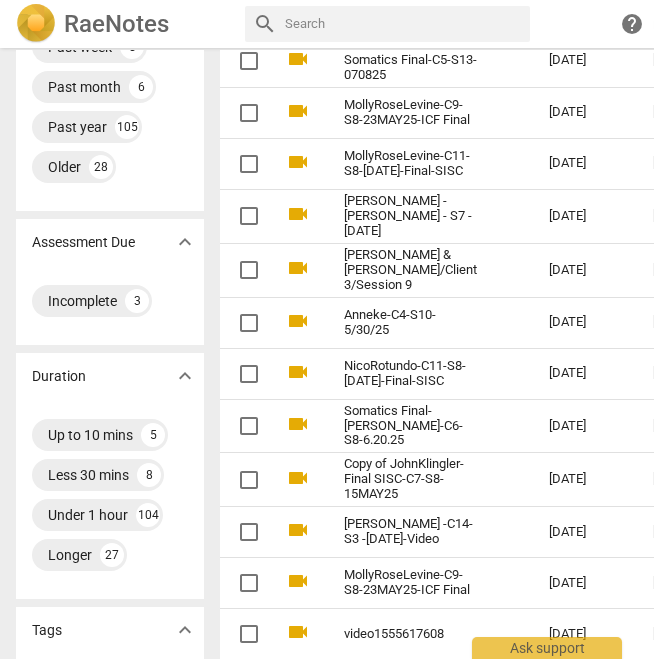 click at bounding box center (403, 24) 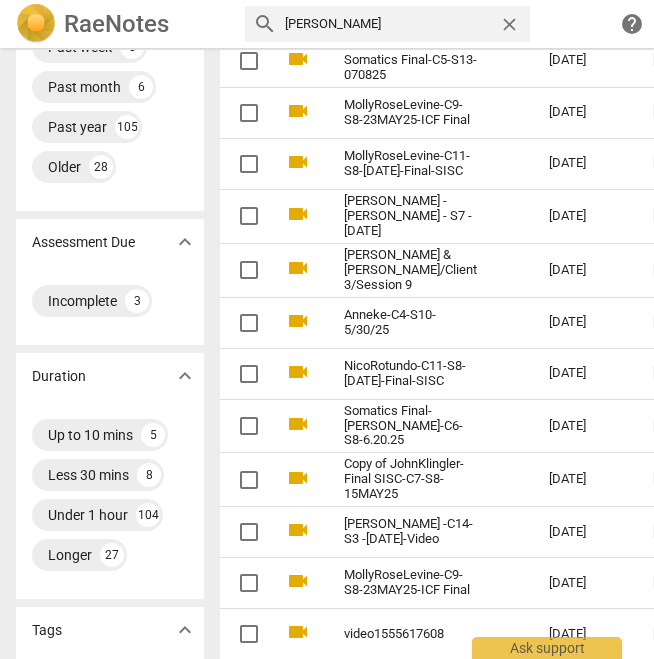 type on "[PERSON_NAME]" 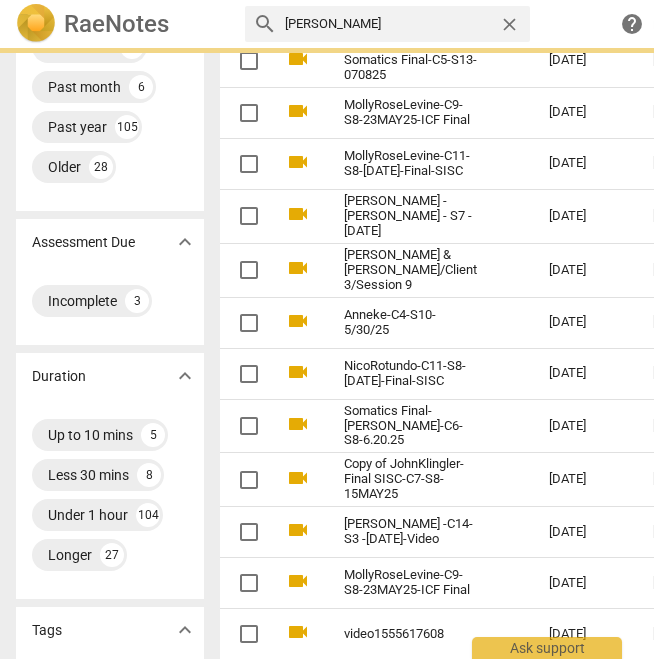 scroll, scrollTop: 0, scrollLeft: 0, axis: both 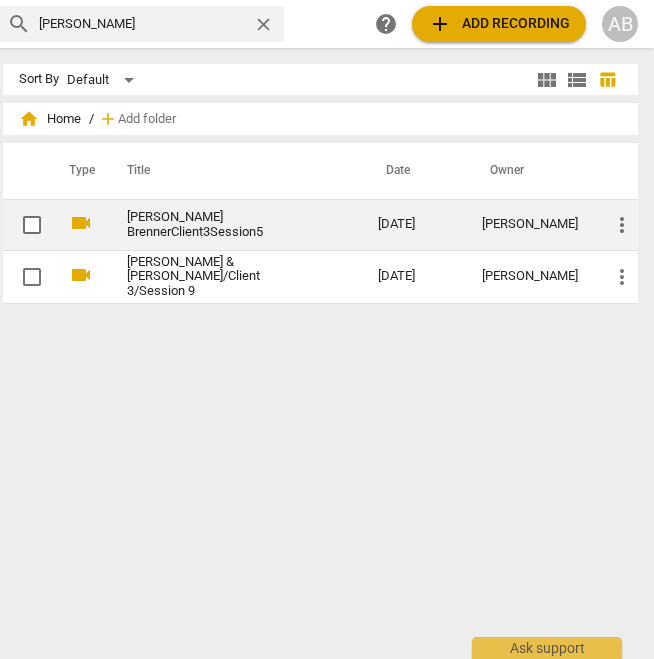click on "[PERSON_NAME] BrennerClient3Session5" at bounding box center (216, 225) 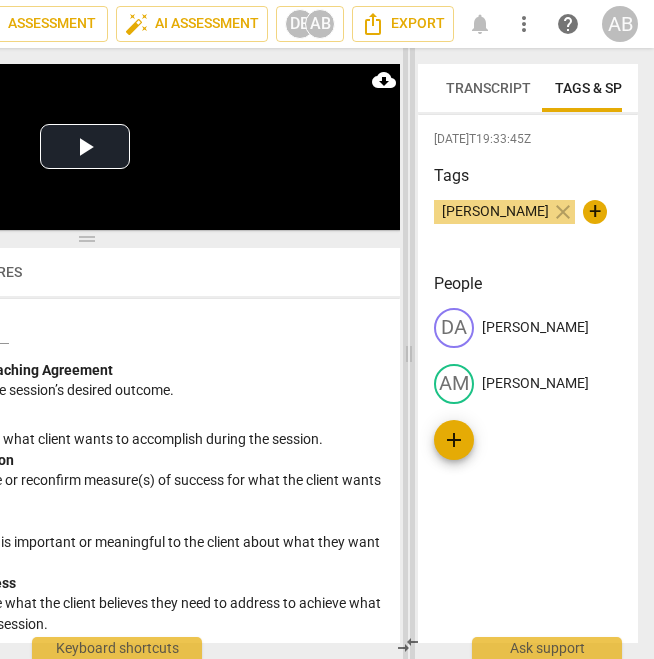 drag, startPoint x: 204, startPoint y: 351, endPoint x: 433, endPoint y: 306, distance: 233.37952 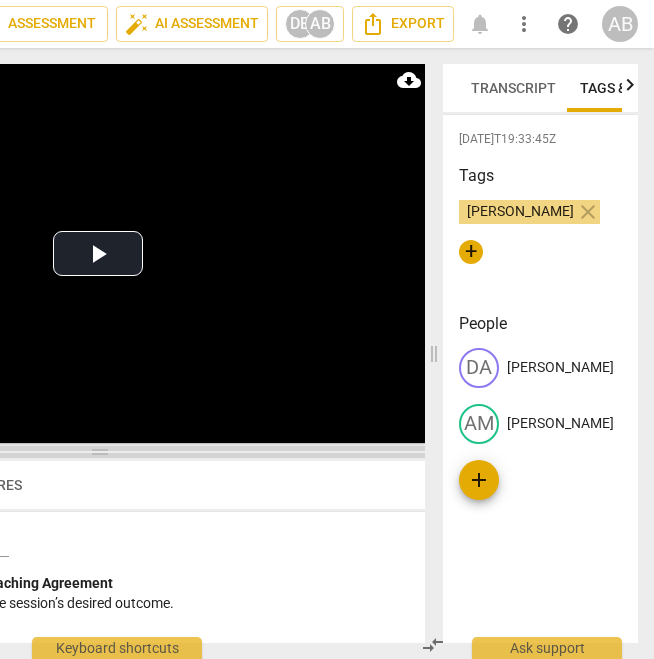 drag, startPoint x: 97, startPoint y: 241, endPoint x: 155, endPoint y: 454, distance: 220.75552 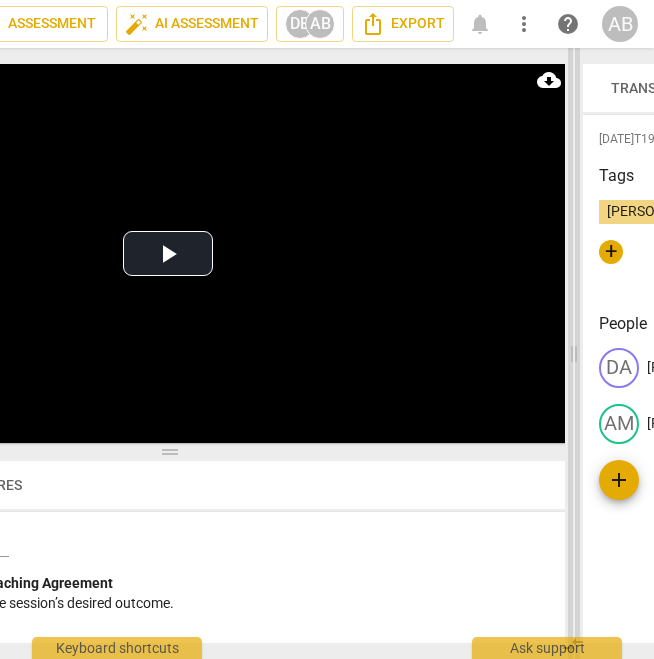 drag, startPoint x: 433, startPoint y: 354, endPoint x: 573, endPoint y: 329, distance: 142.21463 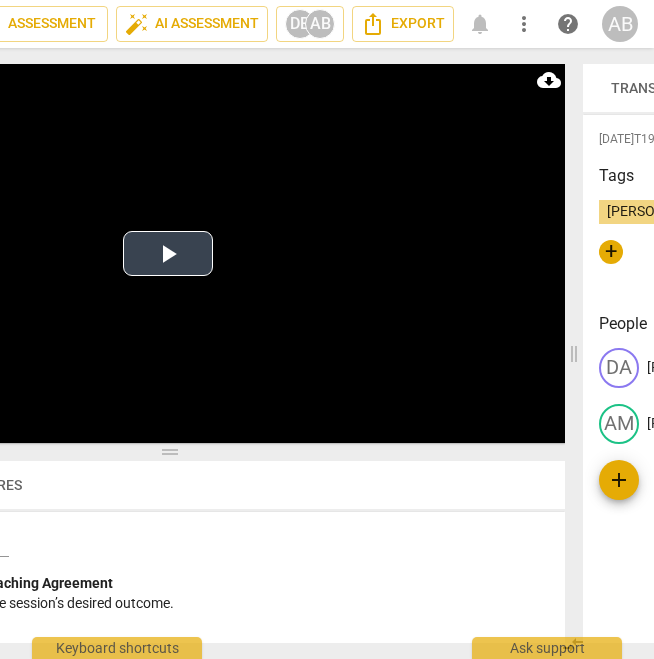 click on "Play Video" at bounding box center [168, 253] 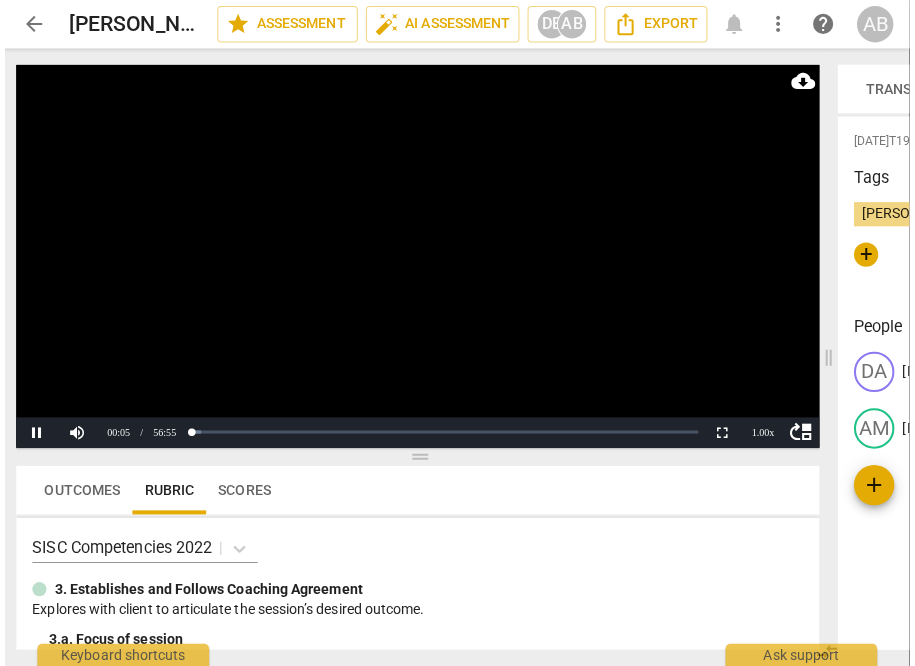 scroll, scrollTop: 0, scrollLeft: 0, axis: both 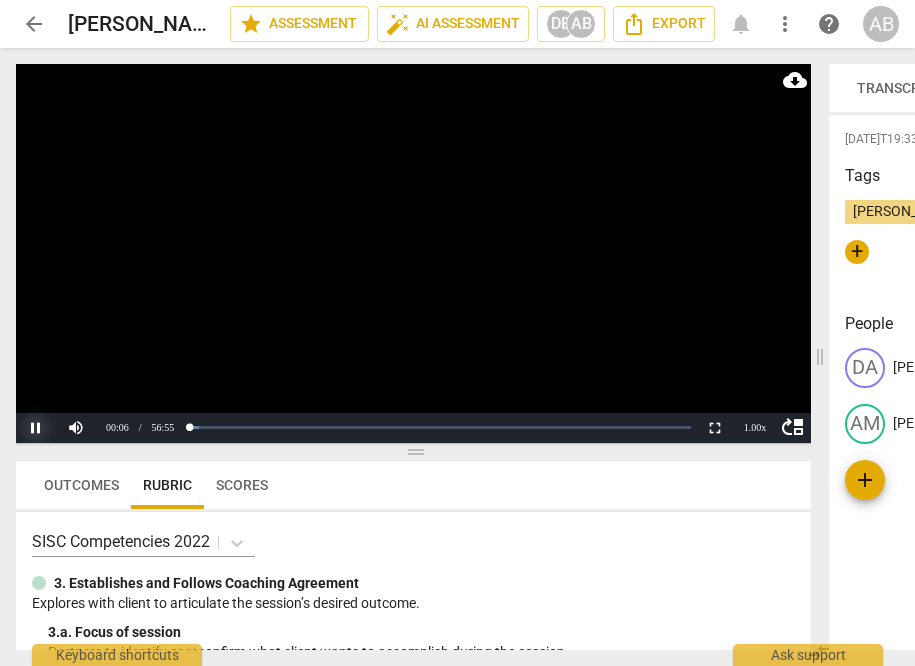click on "Pause" at bounding box center (36, 428) 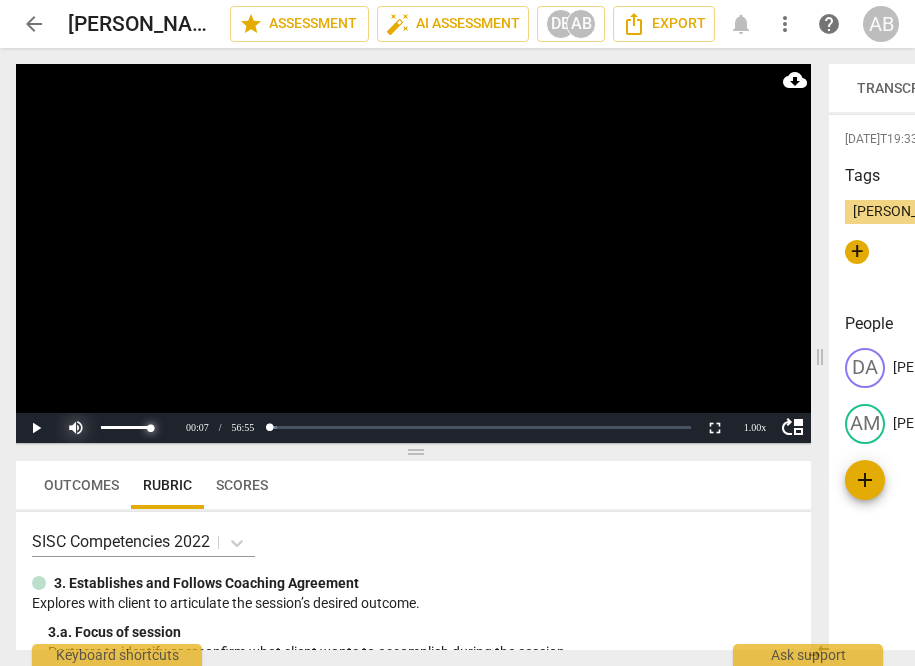 click at bounding box center (116, 428) 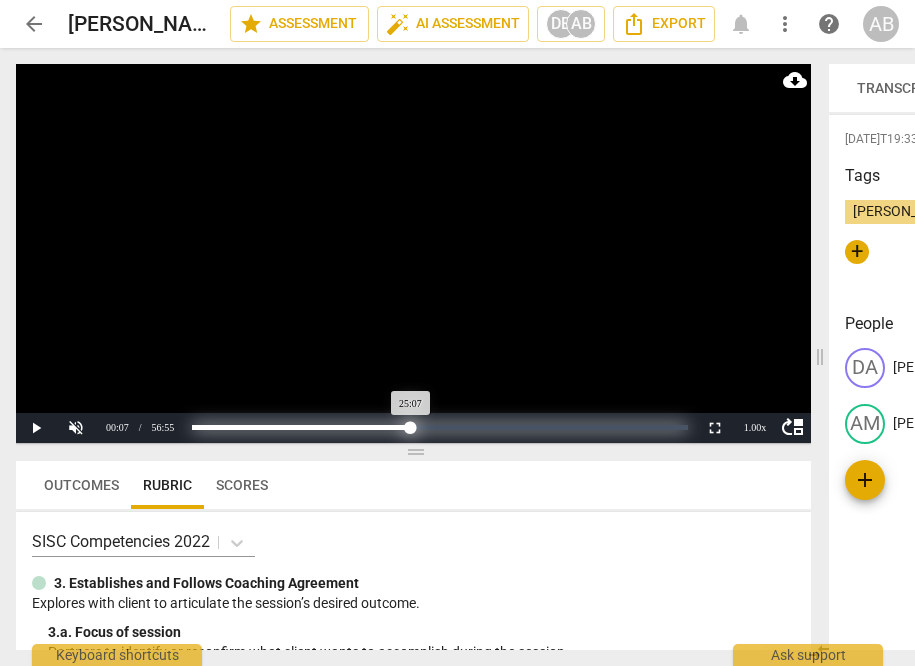 drag, startPoint x: 270, startPoint y: 427, endPoint x: 411, endPoint y: 415, distance: 141.50972 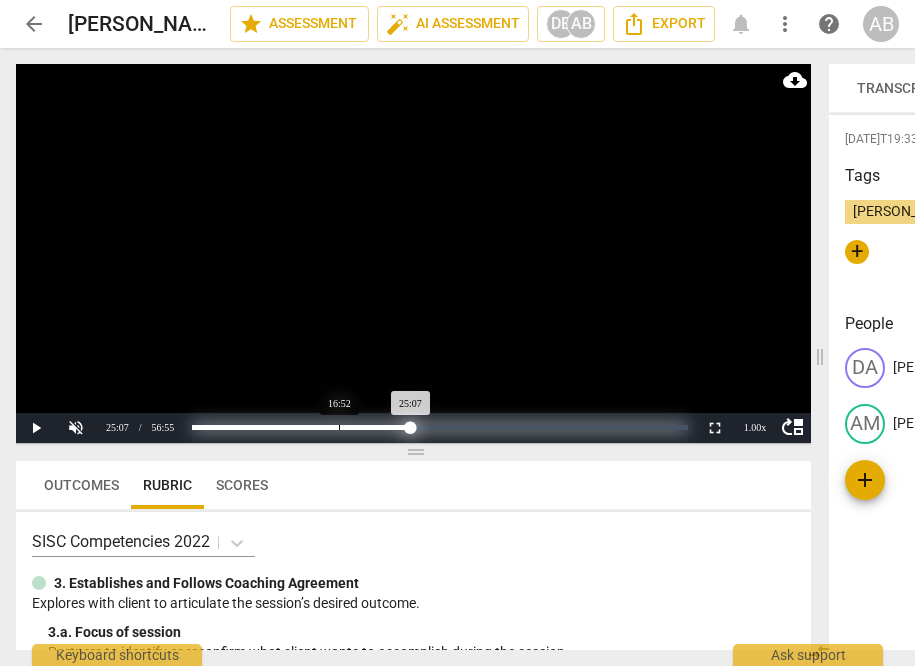 click on "Progress :  44.15%" at bounding box center [301, 427] 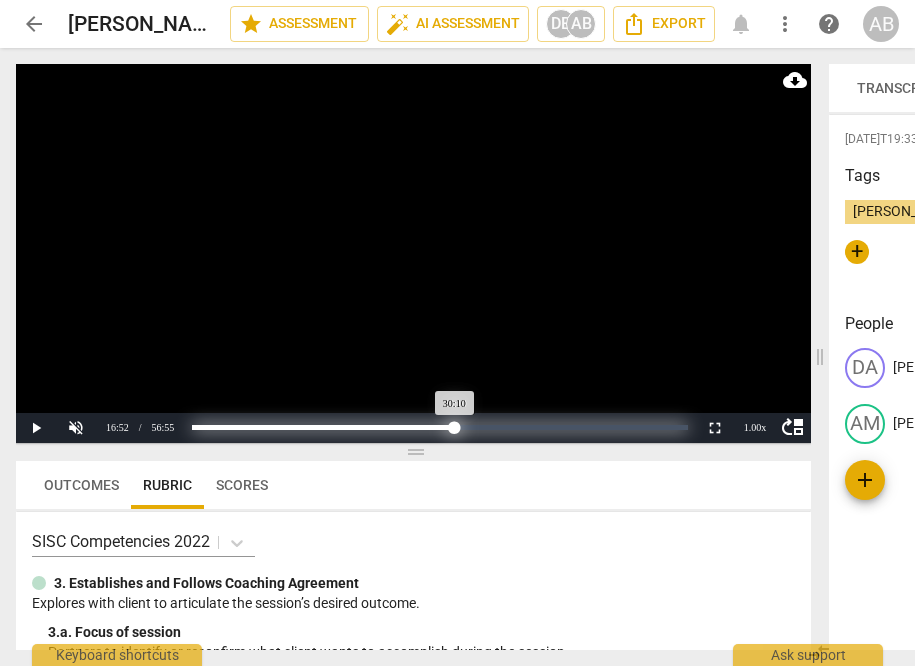 click on "Loaded : 0% Progress :  53.02%" at bounding box center [440, 427] 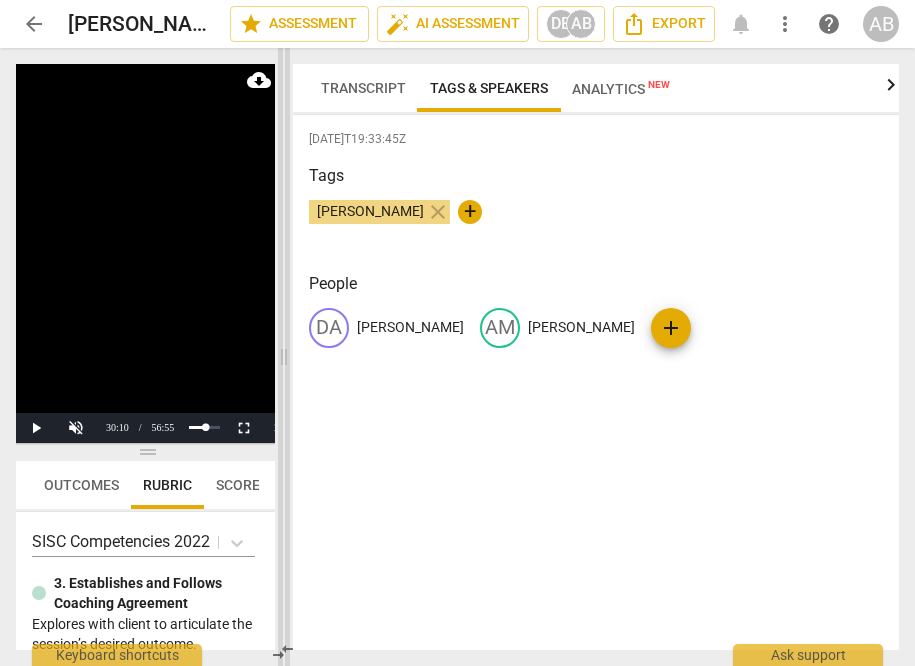 drag, startPoint x: 821, startPoint y: 355, endPoint x: 285, endPoint y: 378, distance: 536.4932 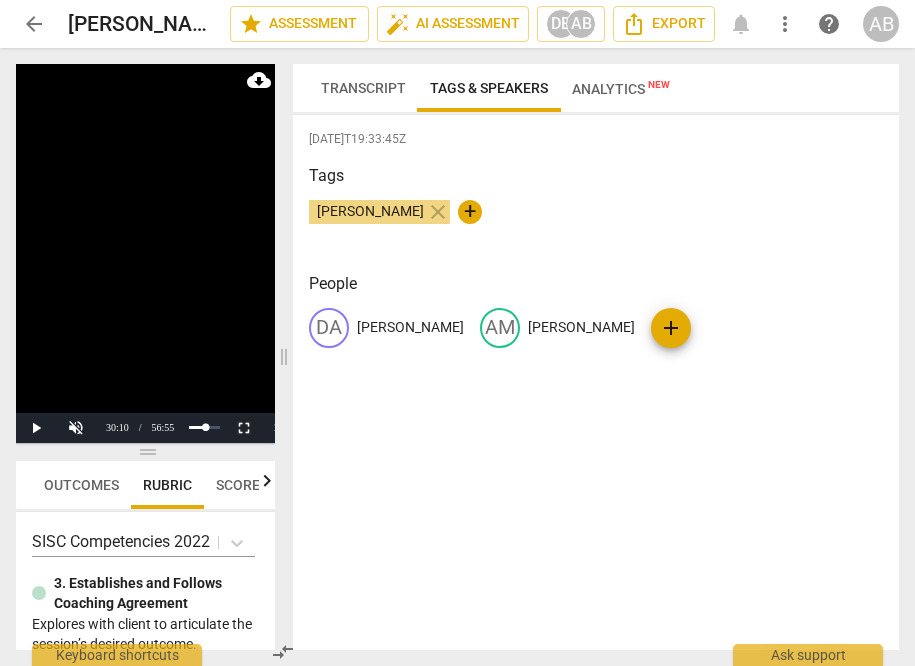 click on "Transcript" at bounding box center (363, 88) 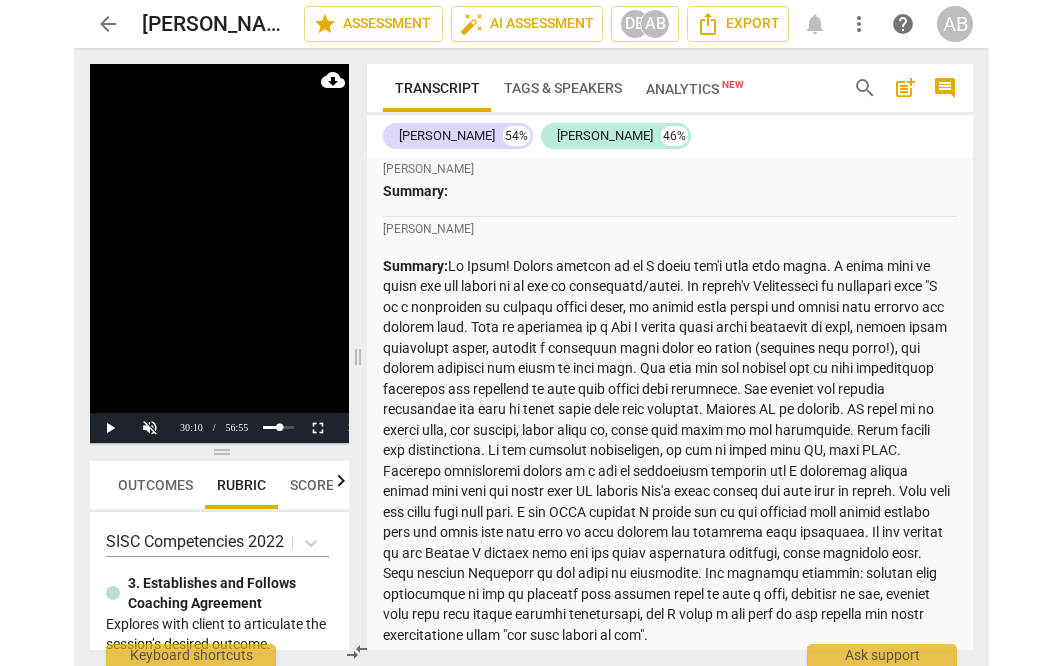 scroll, scrollTop: 15, scrollLeft: 0, axis: vertical 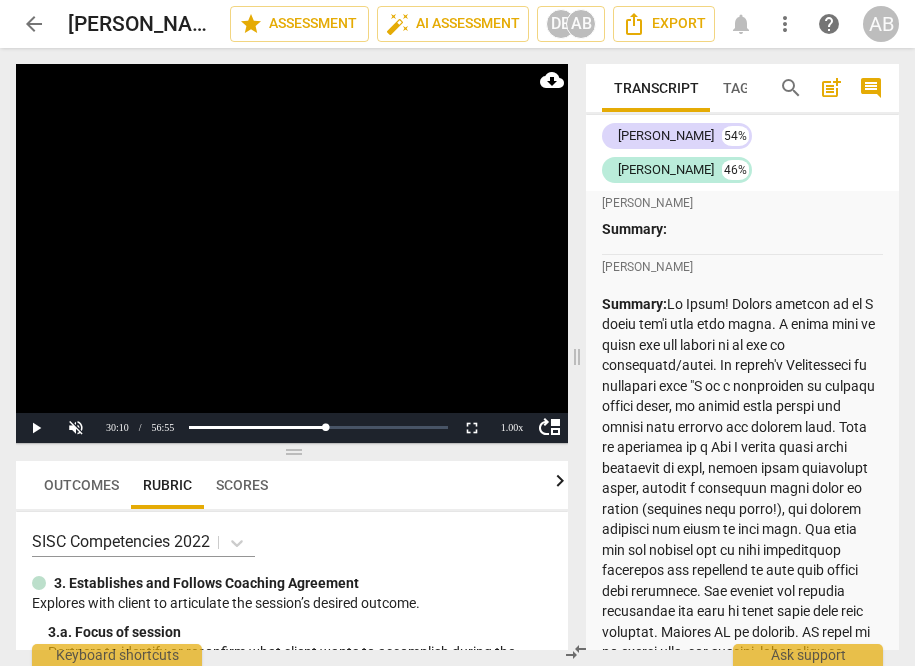 drag, startPoint x: 281, startPoint y: 358, endPoint x: 574, endPoint y: 260, distance: 308.95468 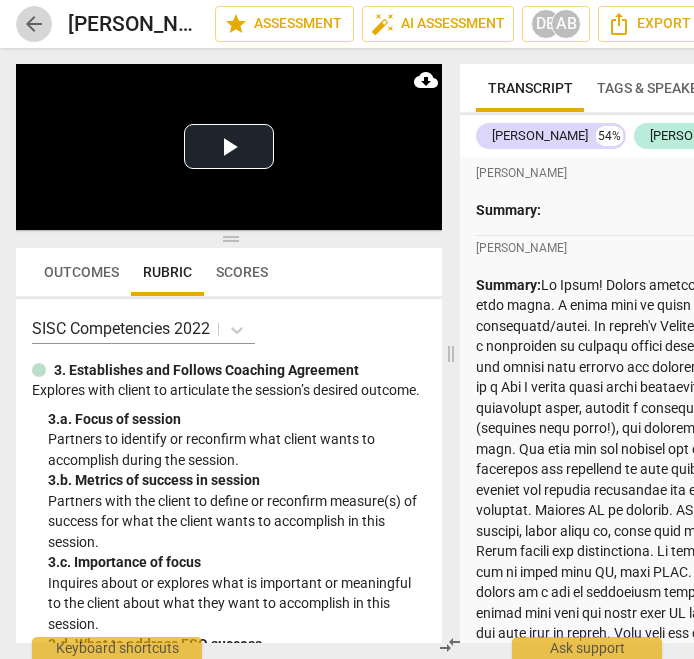 click on "arrow_back" at bounding box center [34, 24] 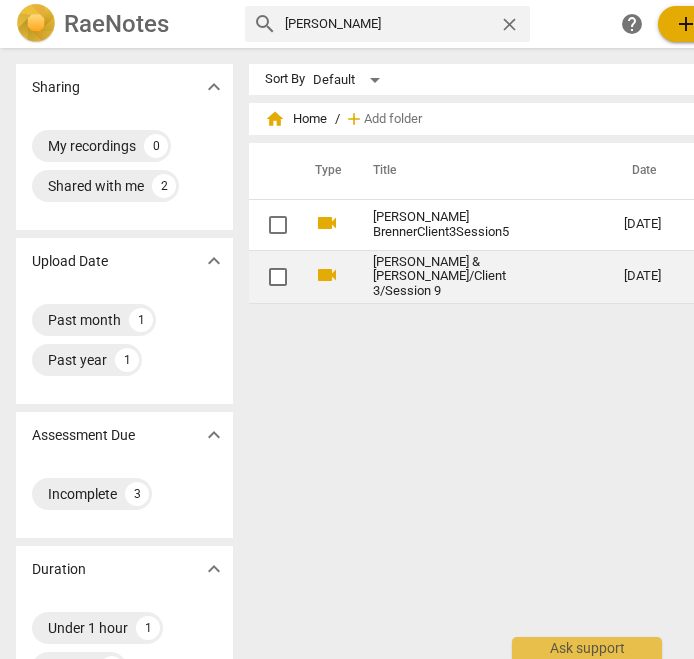 click on "[PERSON_NAME] & [PERSON_NAME]/Client 3/Session 9" at bounding box center (462, 277) 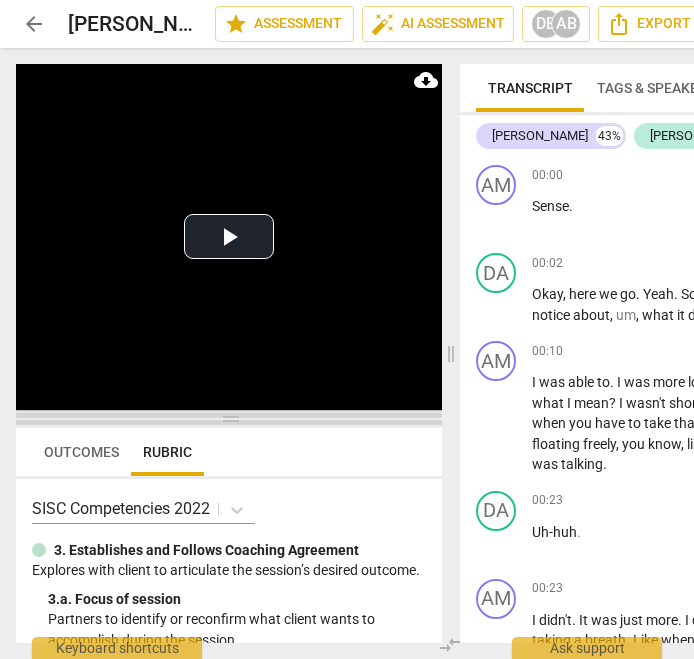 drag, startPoint x: 228, startPoint y: 239, endPoint x: 248, endPoint y: 419, distance: 181.1077 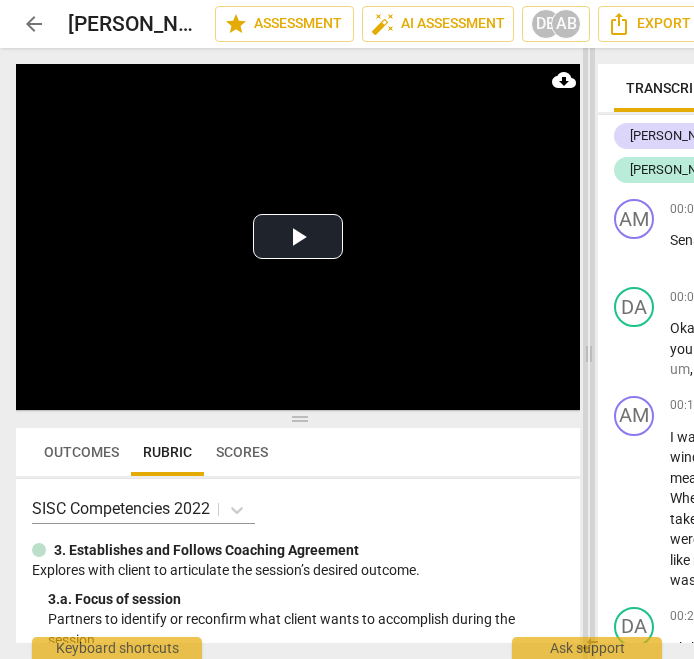 drag, startPoint x: 451, startPoint y: 354, endPoint x: 590, endPoint y: 318, distance: 143.58621 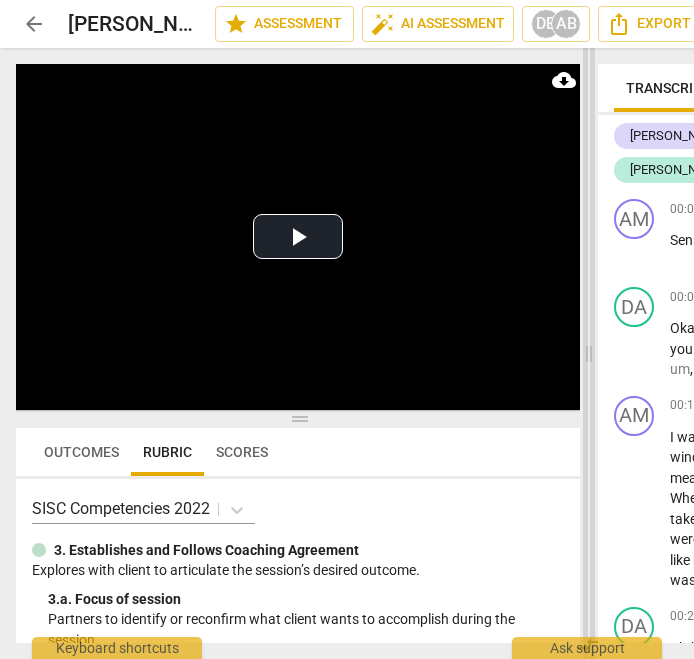 click at bounding box center (589, 353) 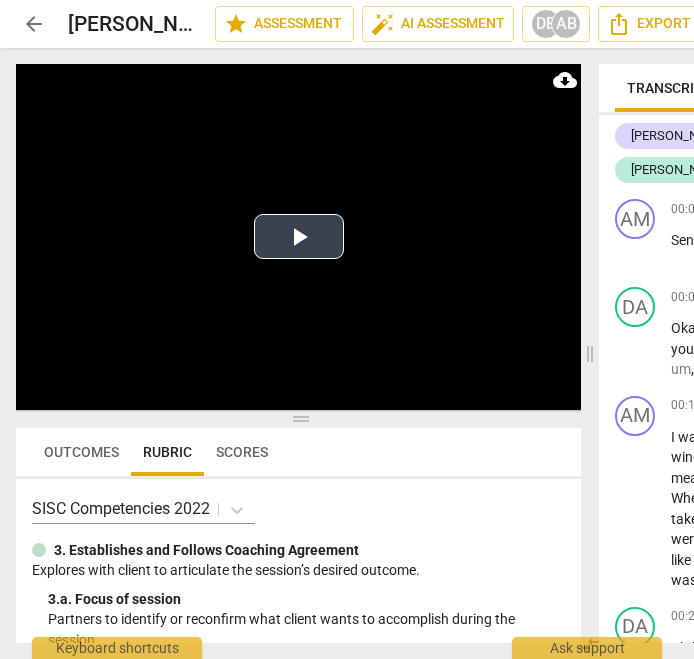 click on "Play Video" at bounding box center [299, 236] 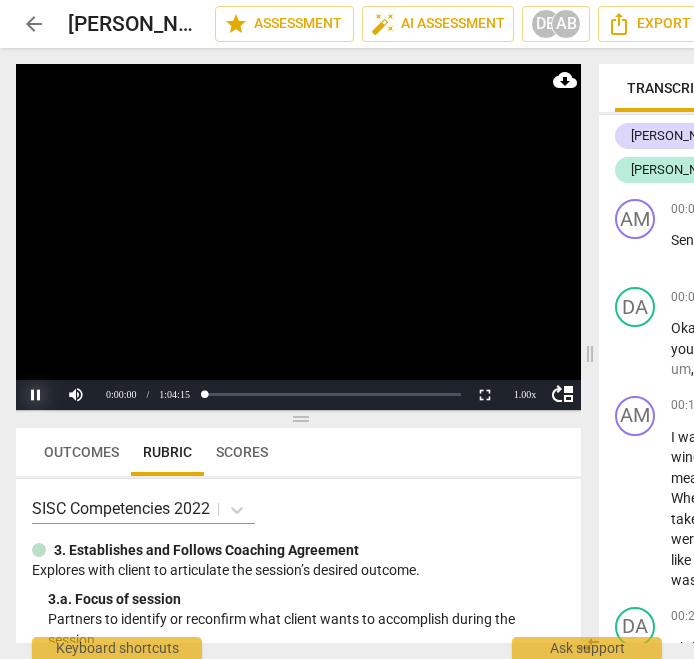 click on "Pause" at bounding box center (36, 395) 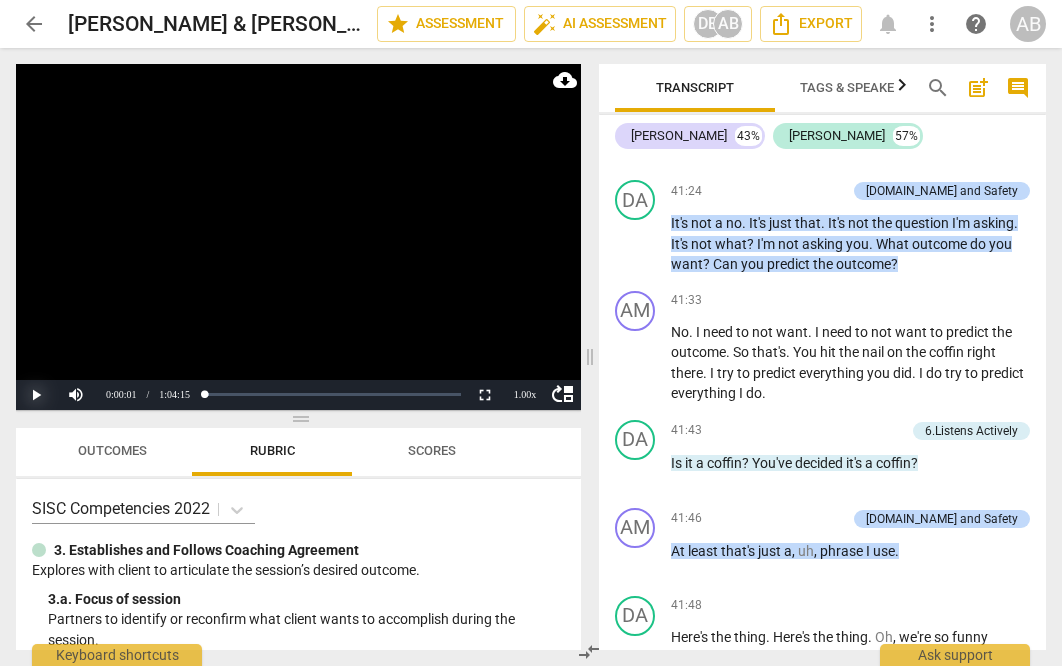scroll, scrollTop: 26984, scrollLeft: 0, axis: vertical 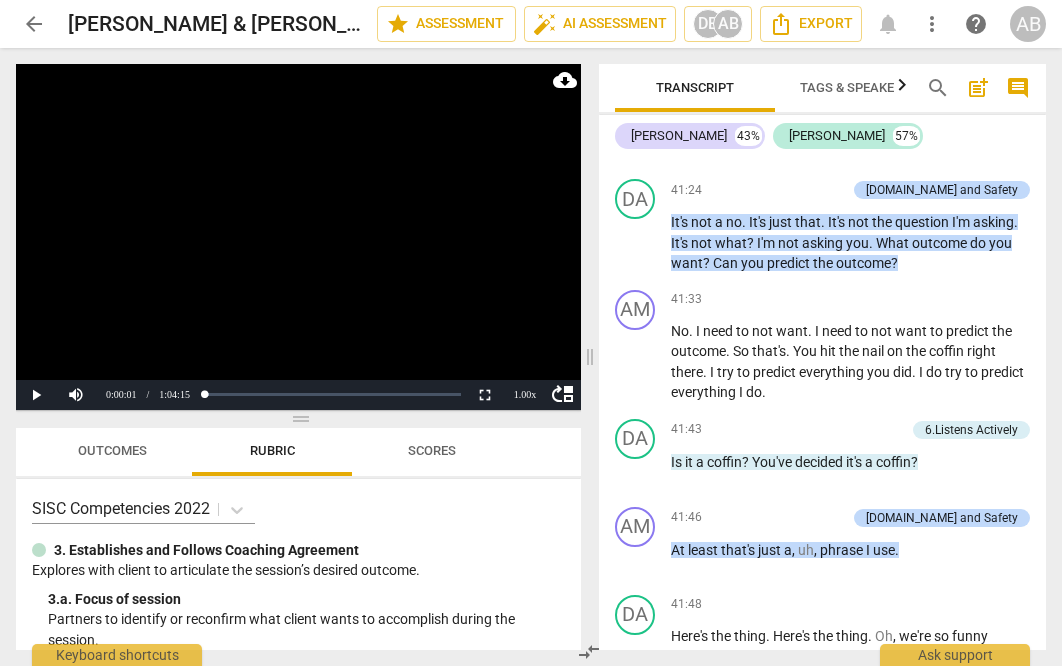 click on "5.Presence" at bounding box center (957, 12) 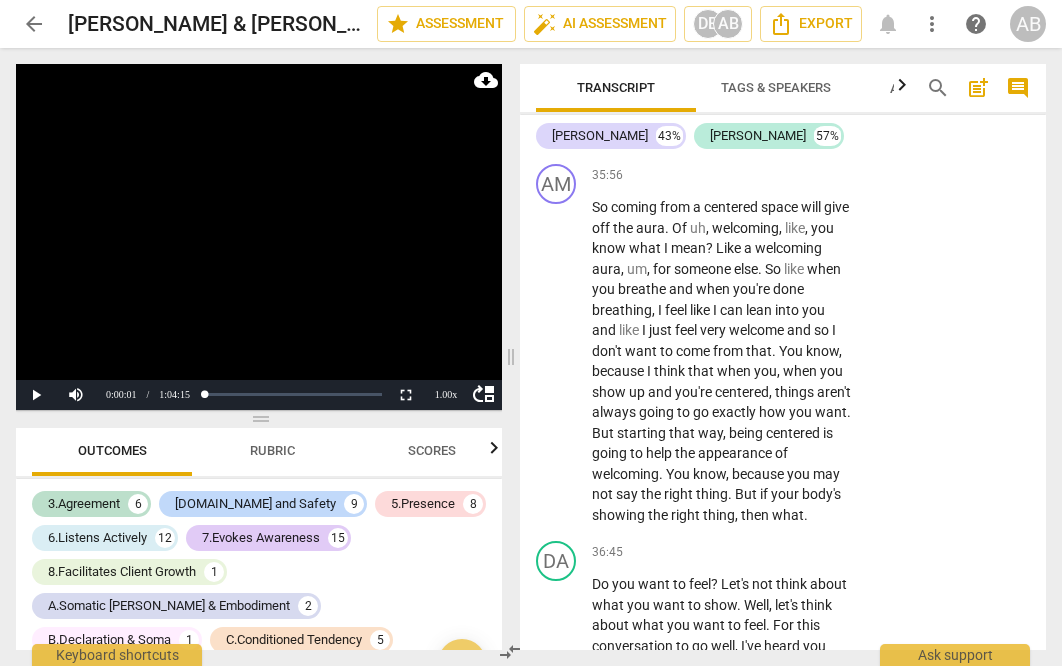 scroll, scrollTop: 31633, scrollLeft: 0, axis: vertical 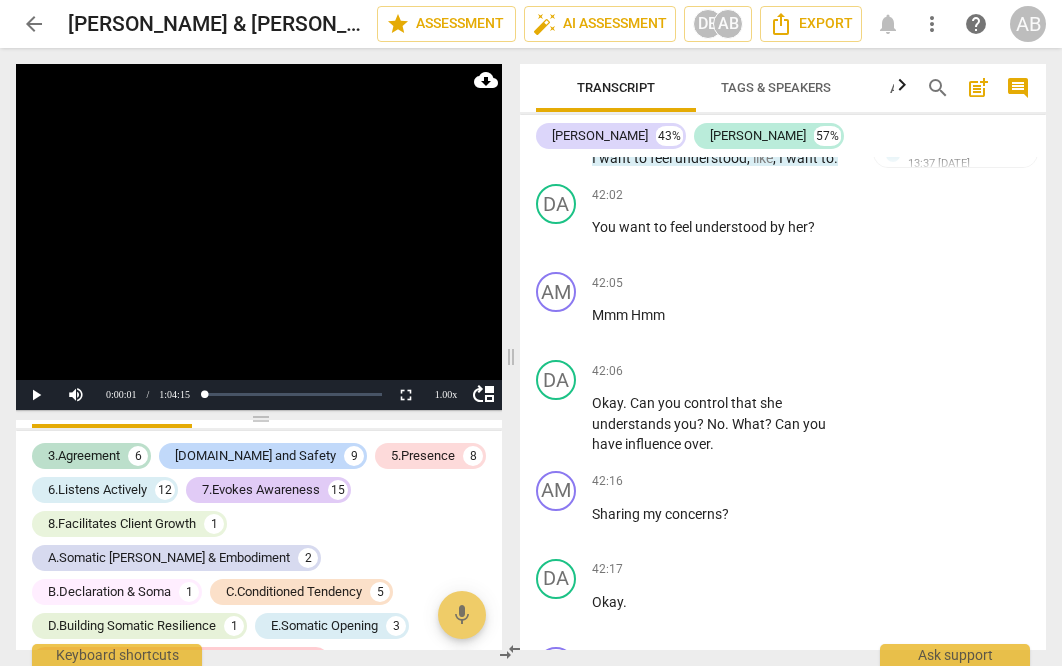 click on "Here's   the   thing .   Here's   the   thing .   Oh ,   we're   so   funny   together .   What   is   the   goal   that   you   have   for   yourself   in   the   conversation ?   For   YOU ?" at bounding box center [722, 38] 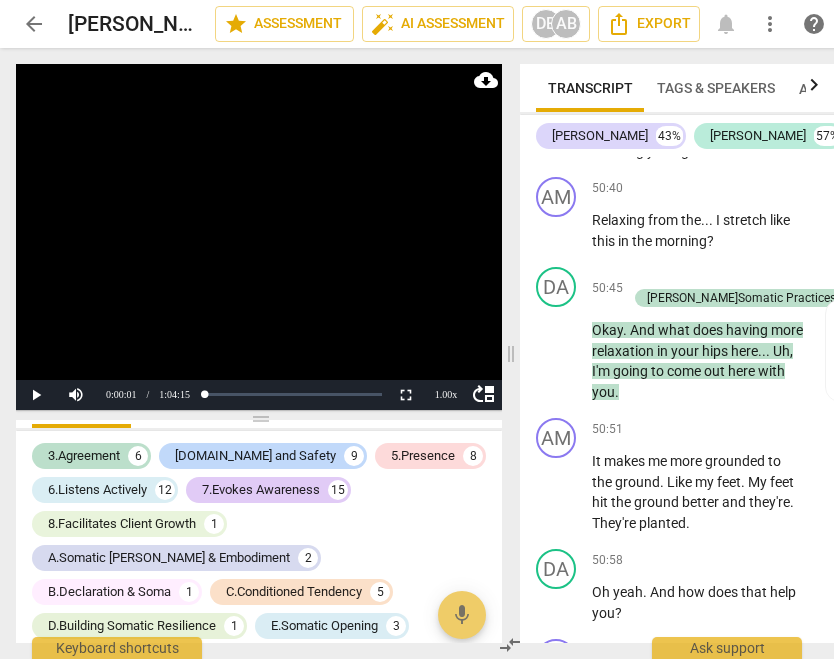 scroll, scrollTop: 44539, scrollLeft: 0, axis: vertical 